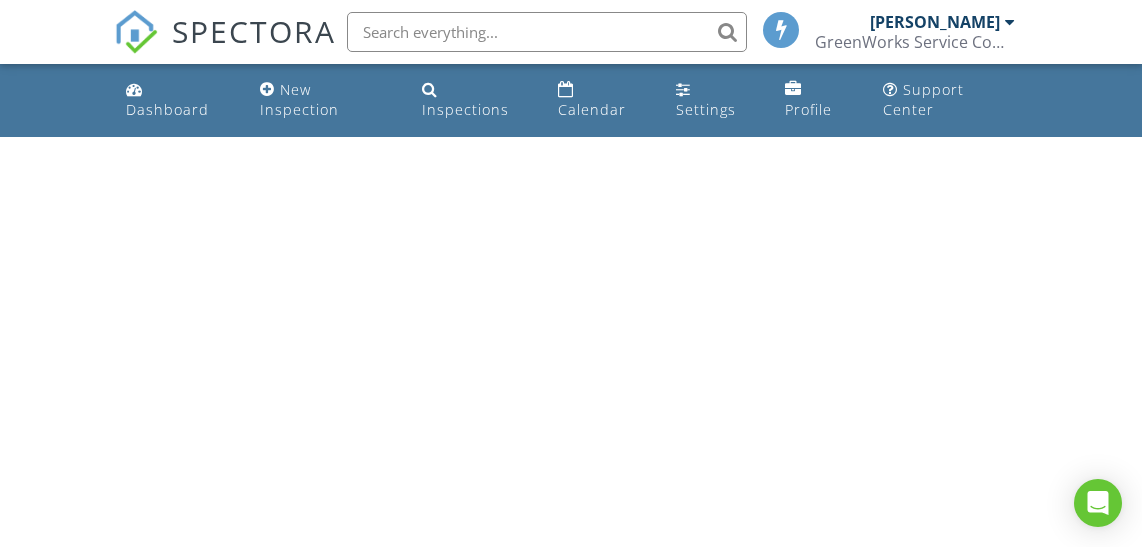 scroll, scrollTop: 0, scrollLeft: 0, axis: both 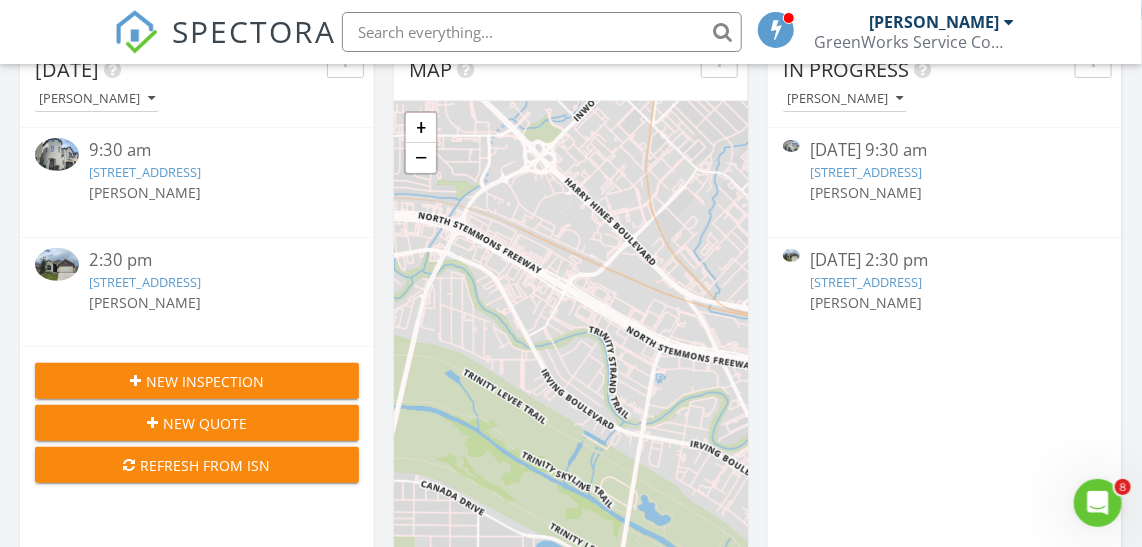 click at bounding box center [57, 264] 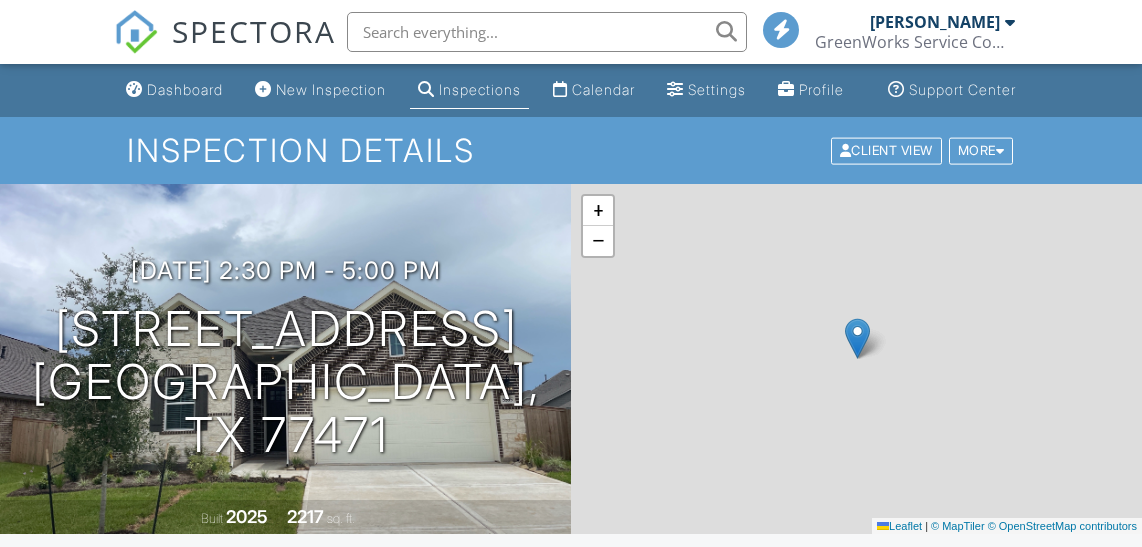 scroll, scrollTop: 0, scrollLeft: 0, axis: both 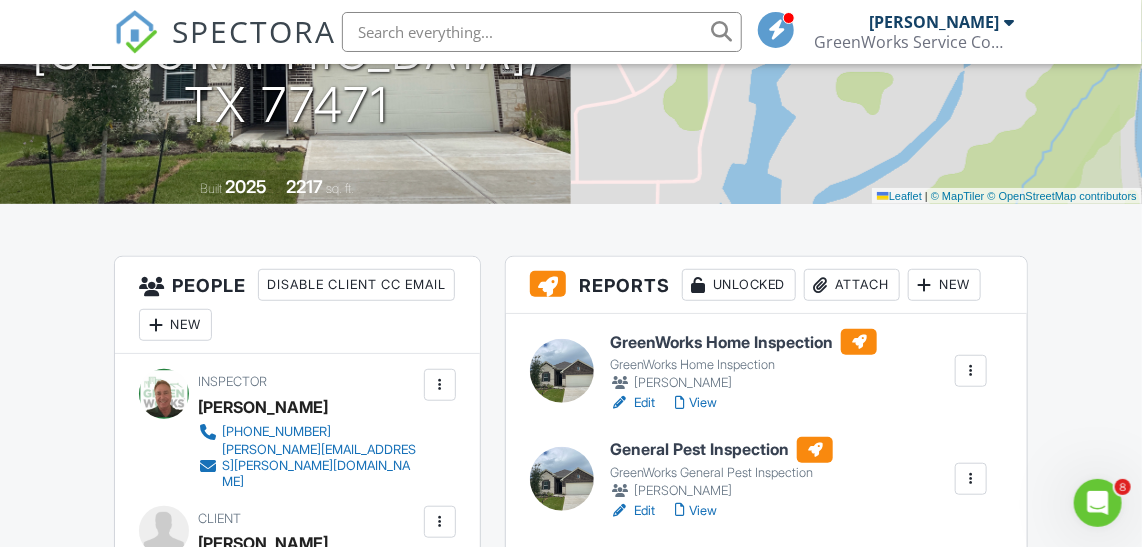 click on "New" at bounding box center [944, 285] 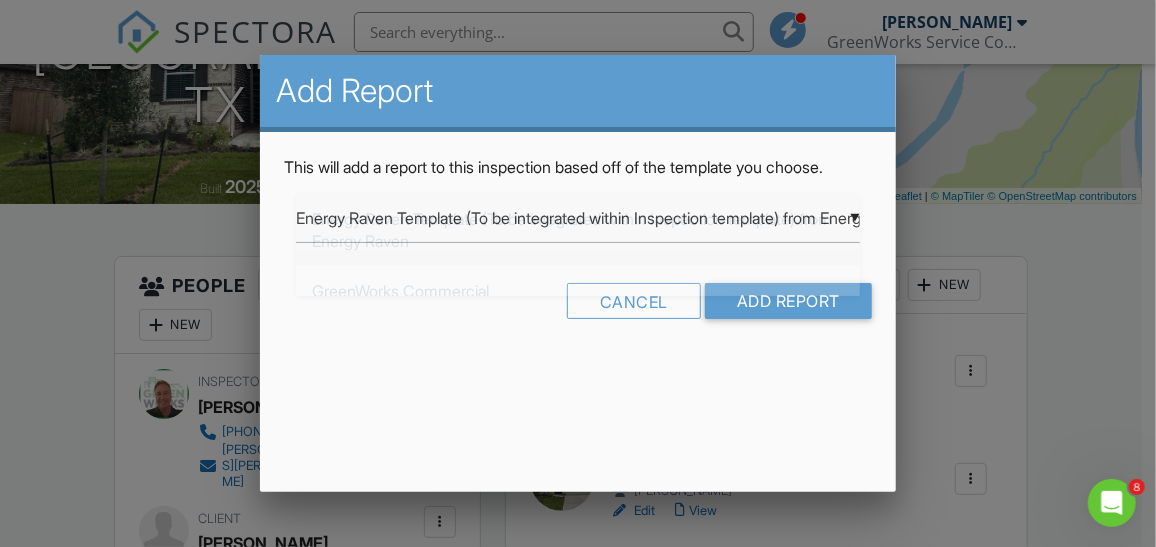 click on "▼ Energy Raven Template (To be integrated within Inspection template) from Energy Raven Energy Raven Template (To be integrated within Inspection template) from Energy Raven GreenWorks Commercial GreenWorks General Pest Inspection GreenWorks Property Needs Assessment GreenWorks Standard Commercial 2024 GreenWorks Texas Wood Destroying Insect Red Rocks Certified Property Inspection LLC Residential Inspection GreenWorks Air Quality Upgrade GreenWorks IAQ Inspection GreenWorks Mold Final Clearance GreenWorks Mold Inspection GreenWorks Mold Inspection from GreenWorks Service Company GreenWorks Radon Measurement 2020-2021 HI Report - Do not use Colorado Home Inspection Delete This!  Copy the original inspection report and alter. Delete This!  Upload Appropriate Env. Templates Delete This!  Use Priority Lab App to complete this assignment!! GreenWorks Asbestos Survey 2.0 GreenWorks Asbestos Survey - Do Not Use GreenWorks Blue Tape Review GreenWorks Catalyst Final Draw Assessment GreenWorks Commercial Site Visit" at bounding box center (578, 218) 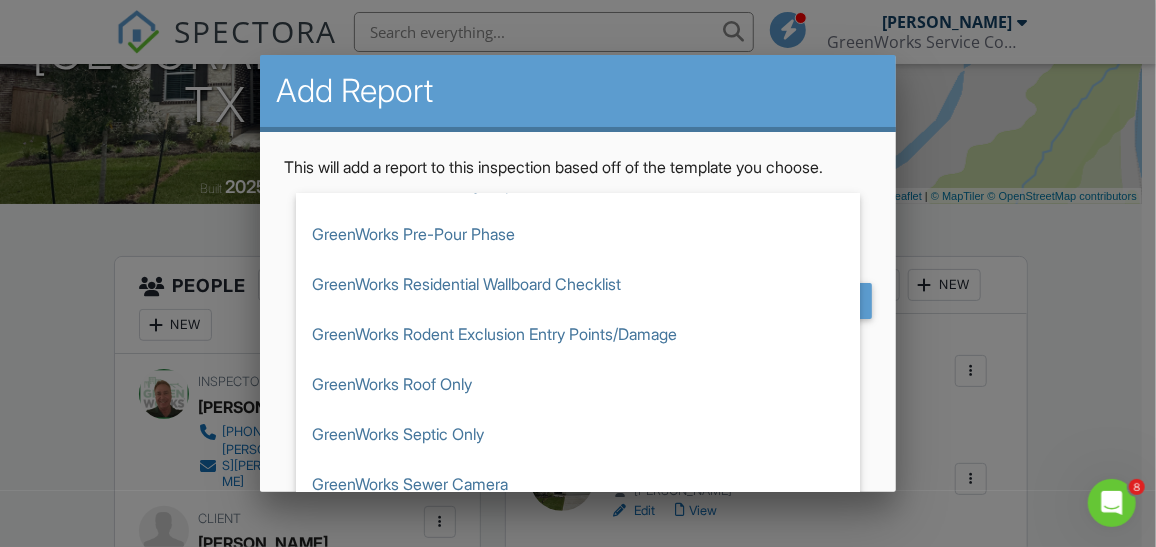 scroll, scrollTop: 3545, scrollLeft: 0, axis: vertical 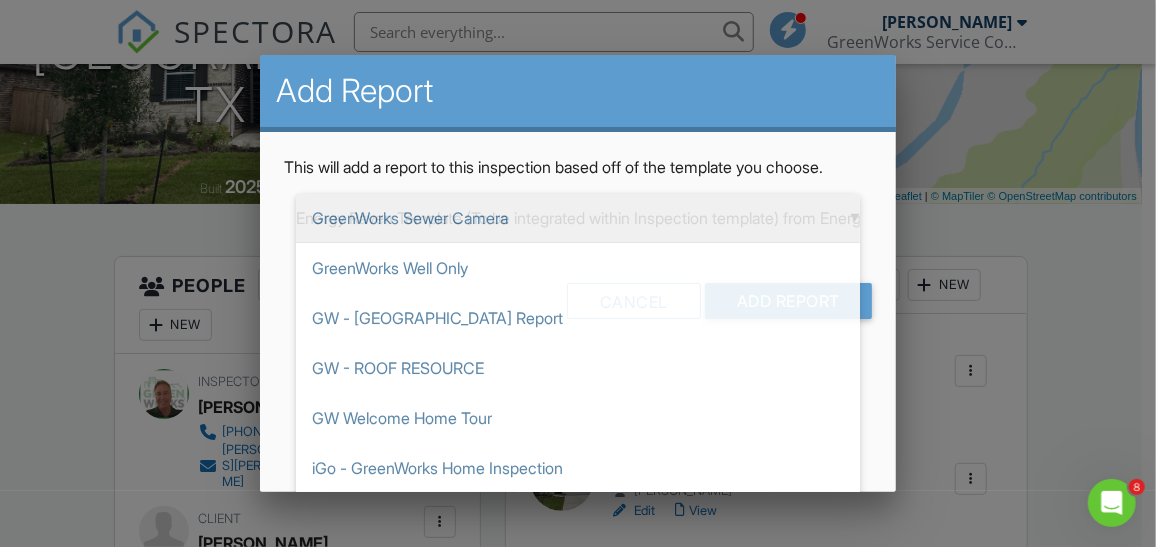 click on "GreenWorks Sewer Camera" at bounding box center [578, 218] 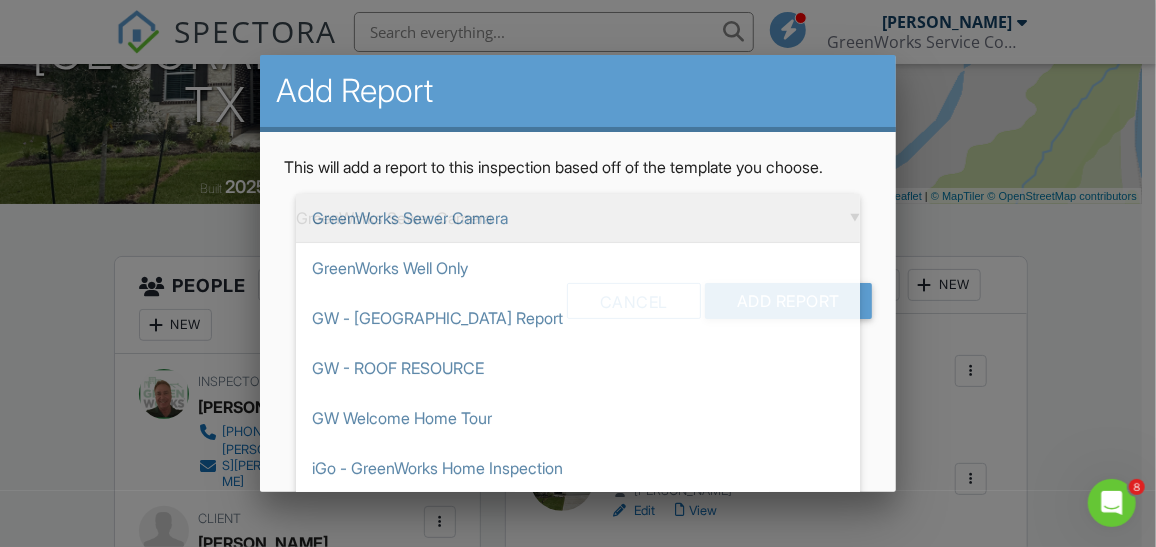 scroll, scrollTop: 3587, scrollLeft: 0, axis: vertical 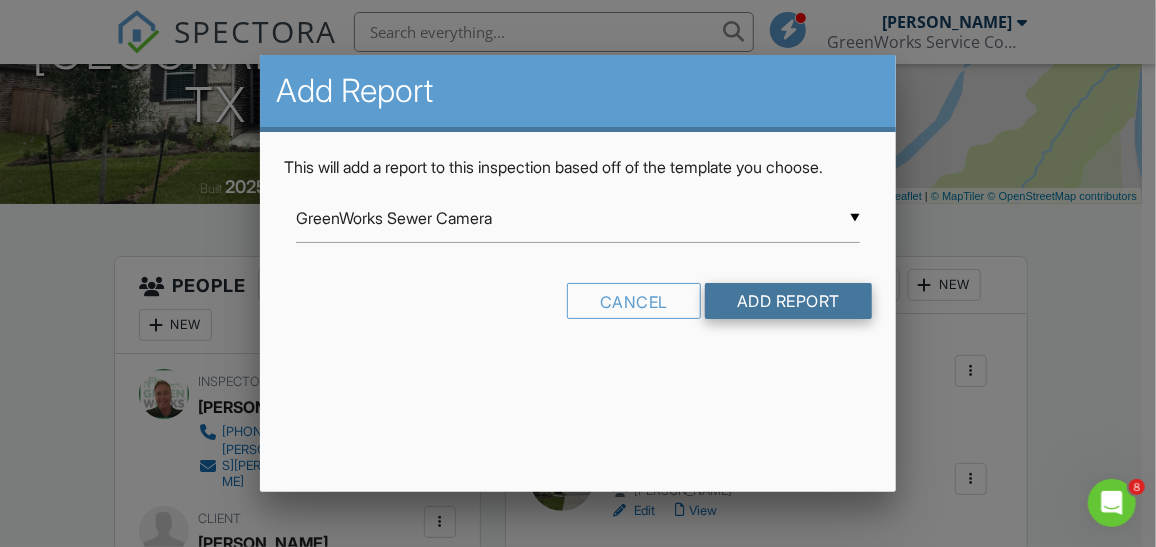 click on "Add Report" at bounding box center (788, 301) 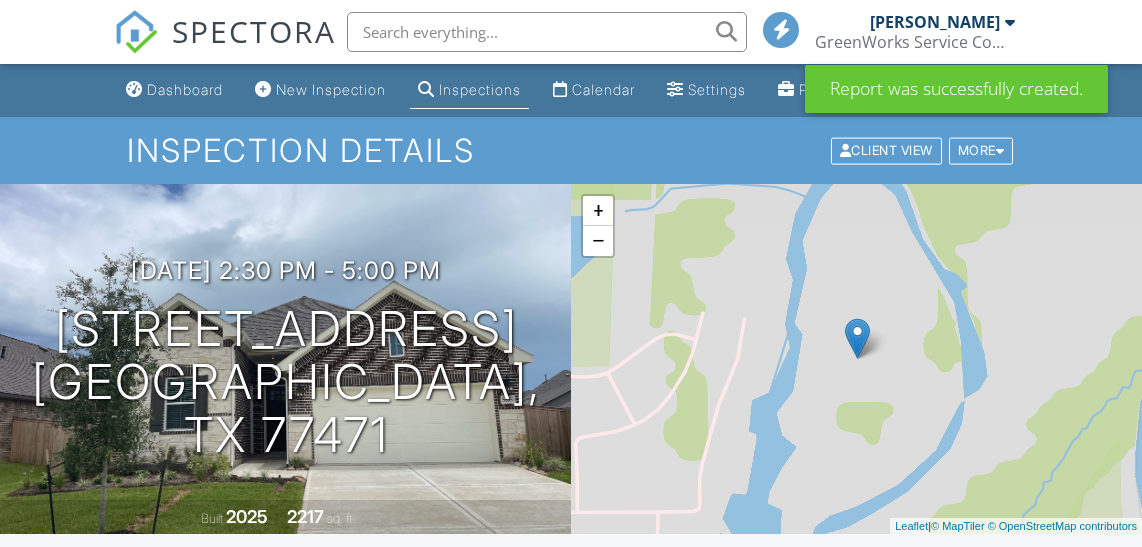 scroll, scrollTop: 0, scrollLeft: 0, axis: both 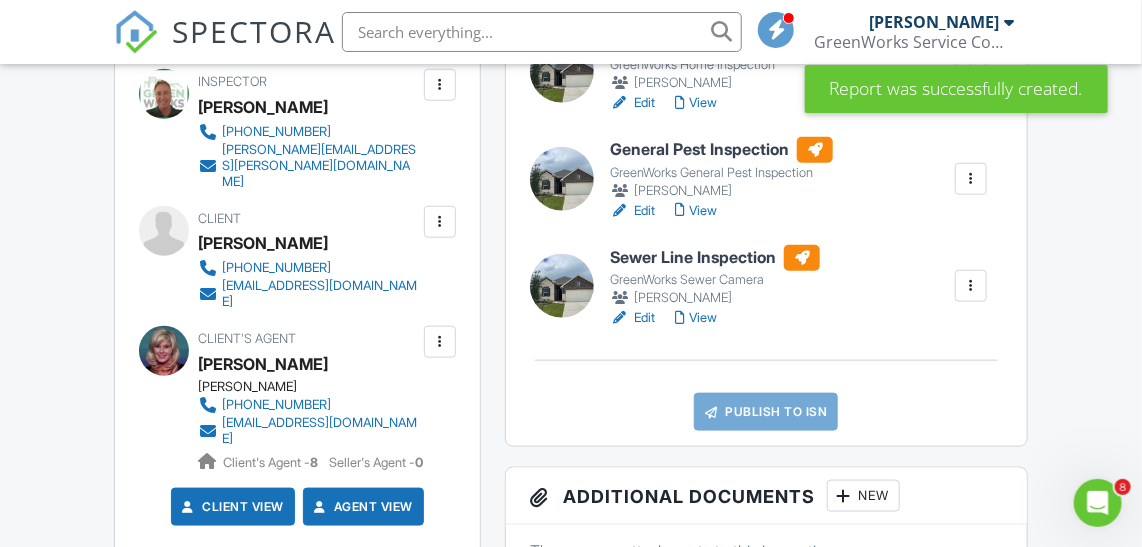 click on "Edit" at bounding box center [632, 318] 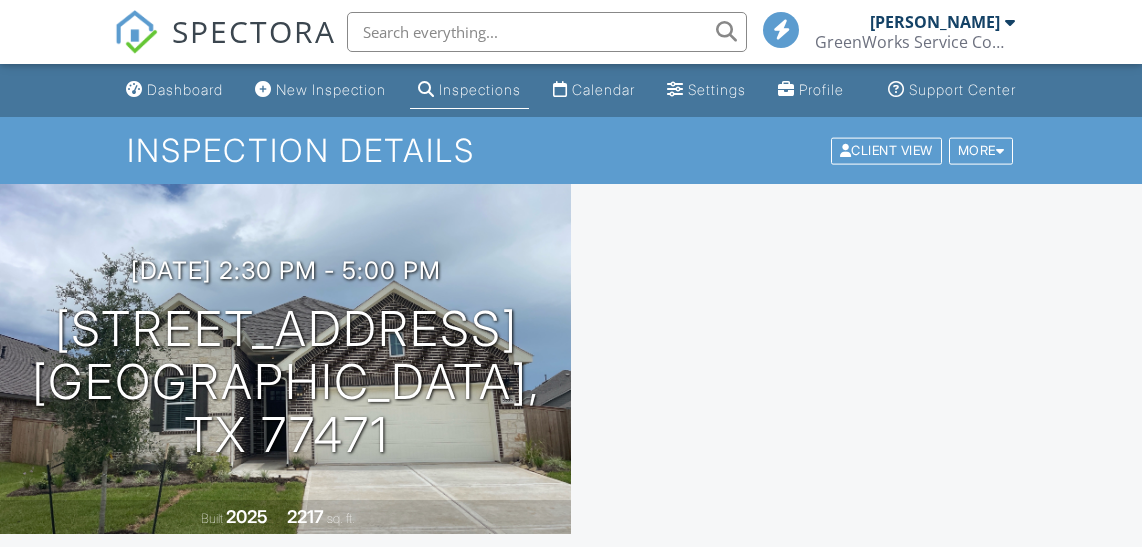 scroll, scrollTop: 0, scrollLeft: 0, axis: both 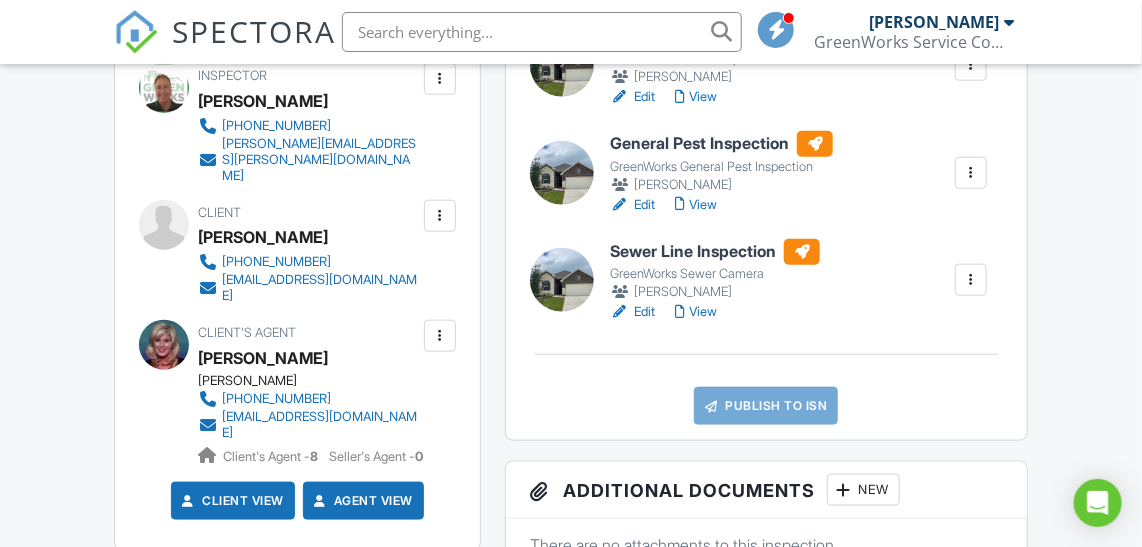 click on "Edit" at bounding box center (632, 312) 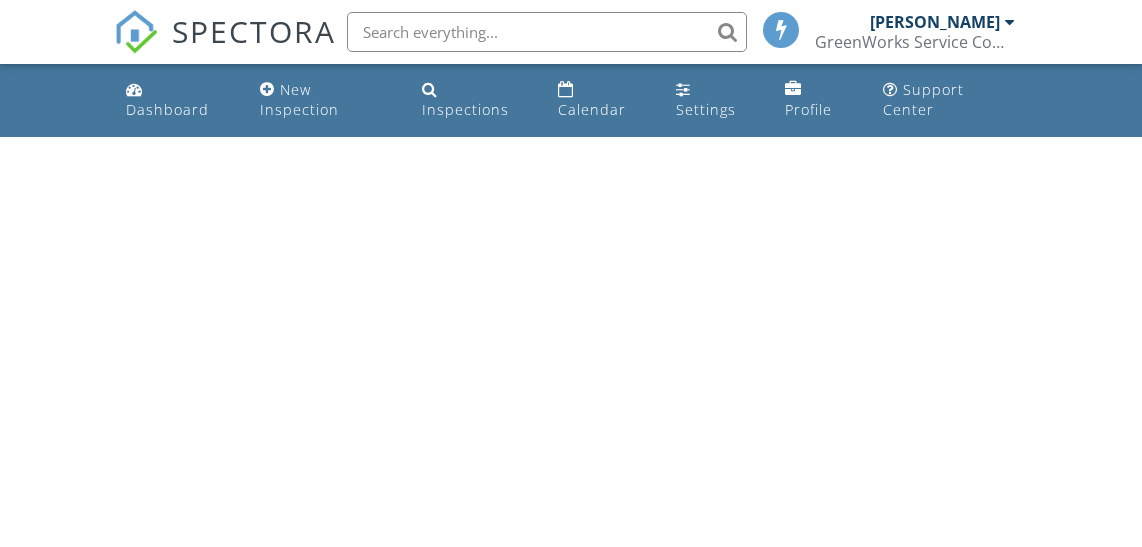 scroll, scrollTop: 0, scrollLeft: 0, axis: both 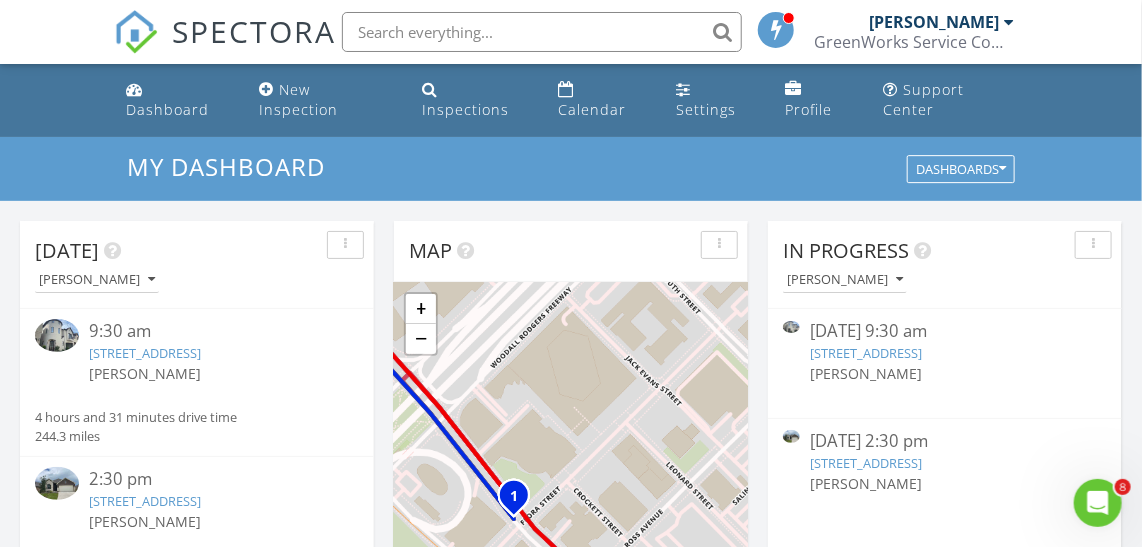 click at bounding box center (57, 483) 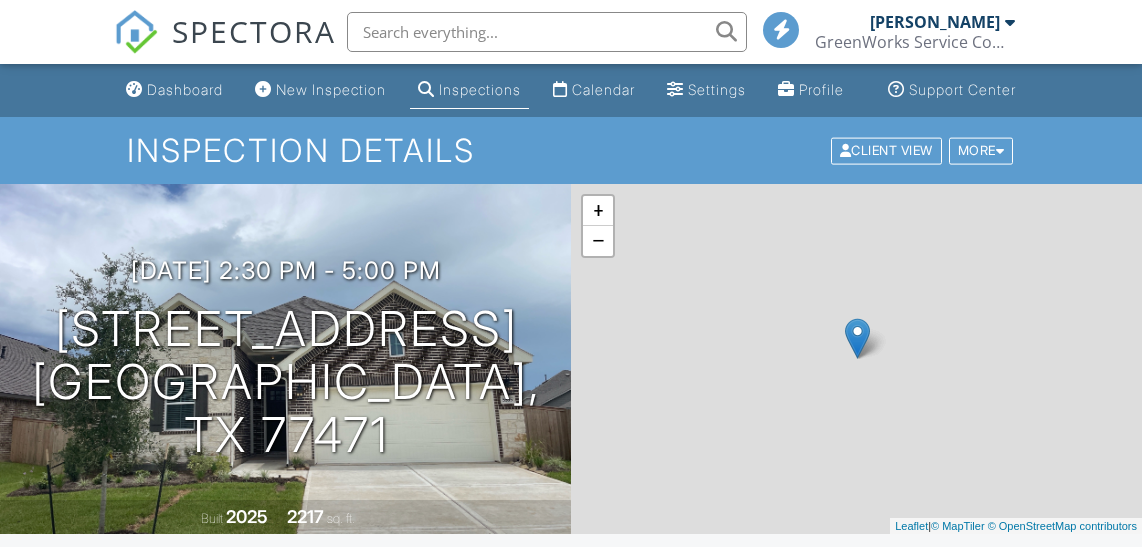 scroll, scrollTop: 0, scrollLeft: 0, axis: both 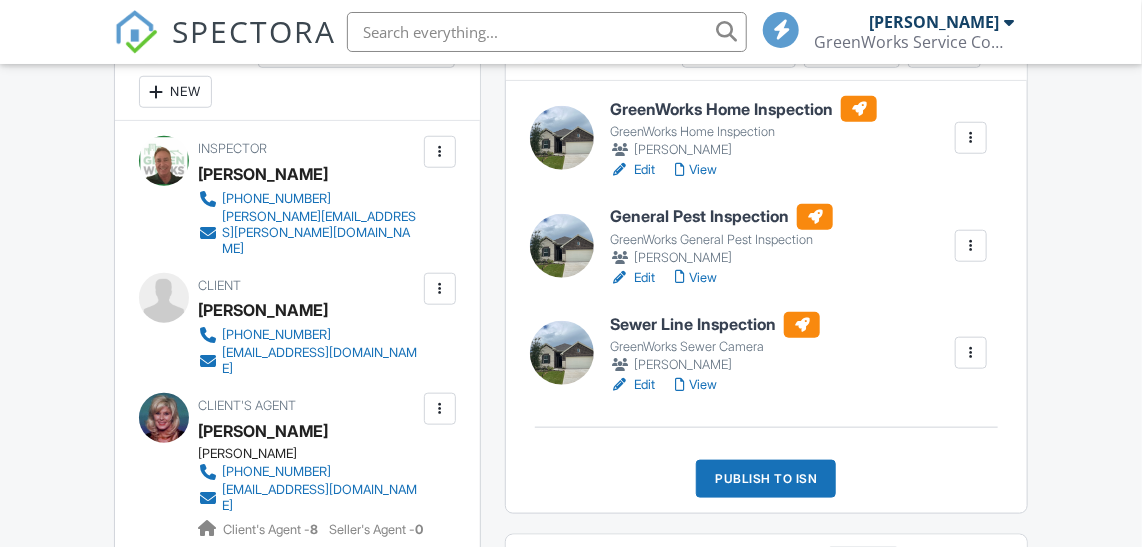 click on "Edit" at bounding box center [632, 385] 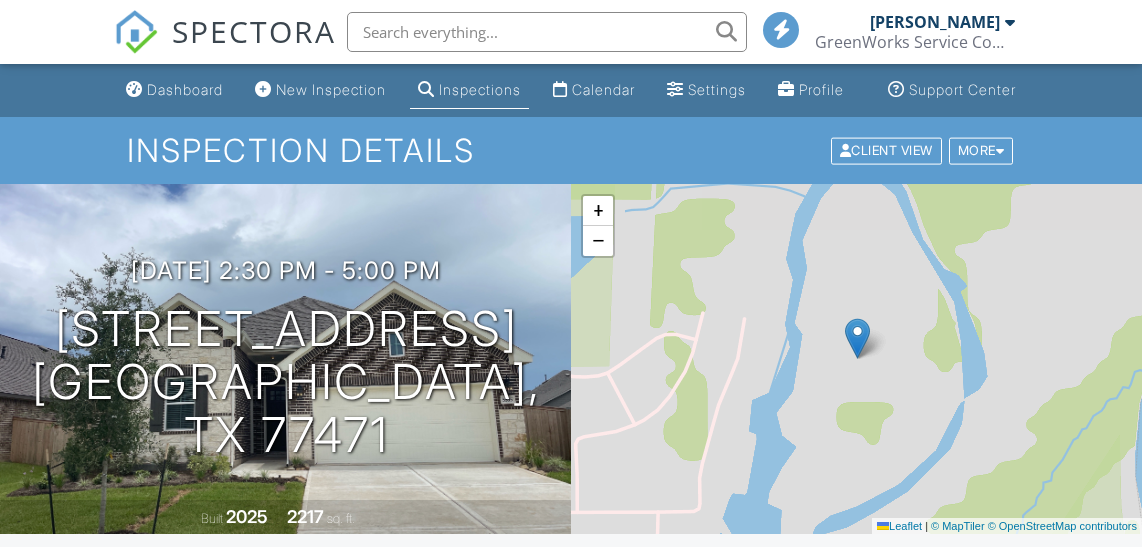 scroll, scrollTop: 0, scrollLeft: 0, axis: both 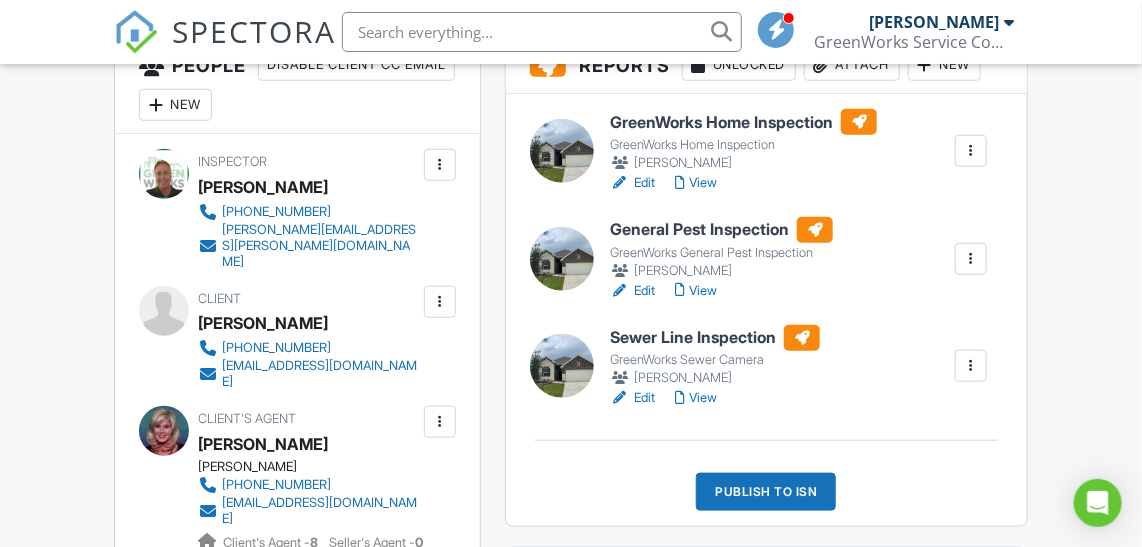 click on "View" at bounding box center (696, 291) 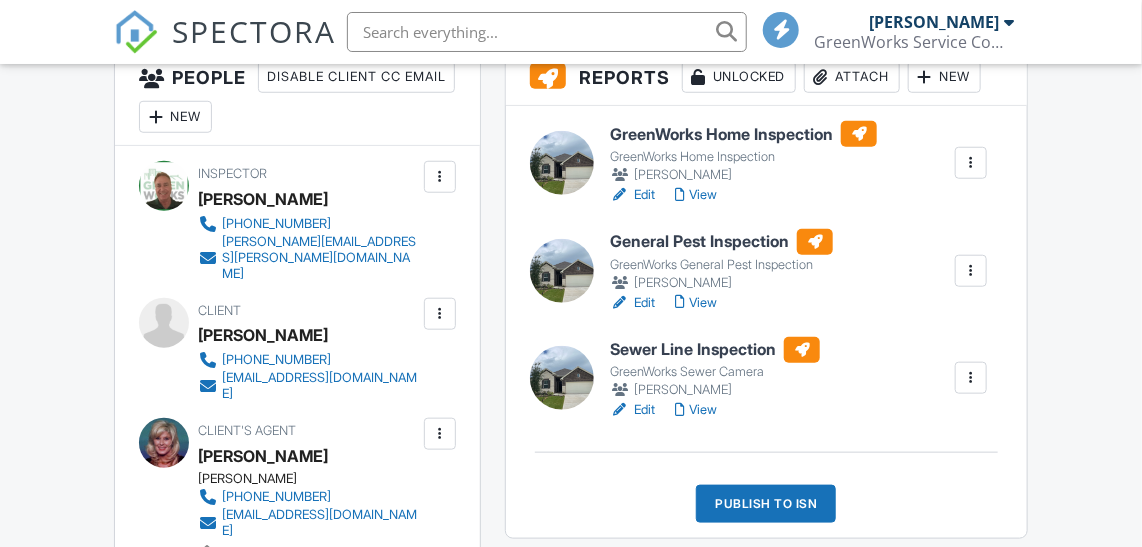 scroll, scrollTop: 538, scrollLeft: 0, axis: vertical 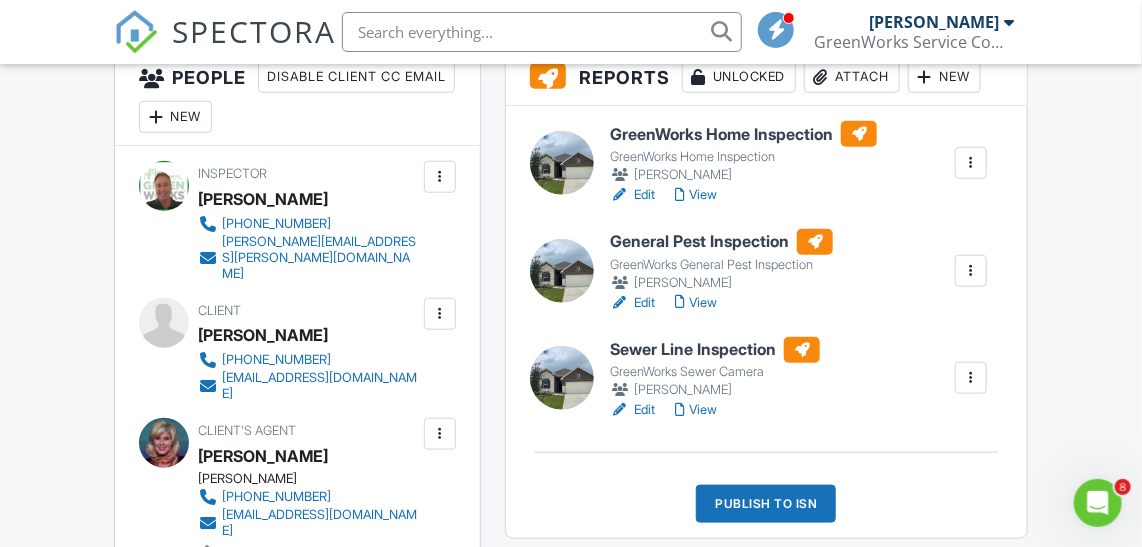 click on "View" at bounding box center [696, 195] 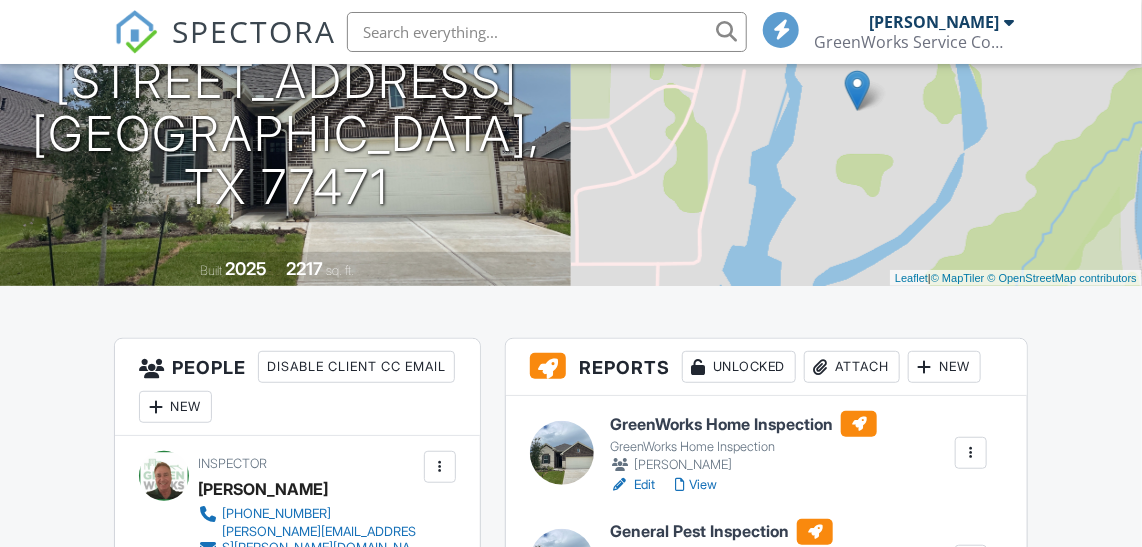 scroll, scrollTop: 356, scrollLeft: 0, axis: vertical 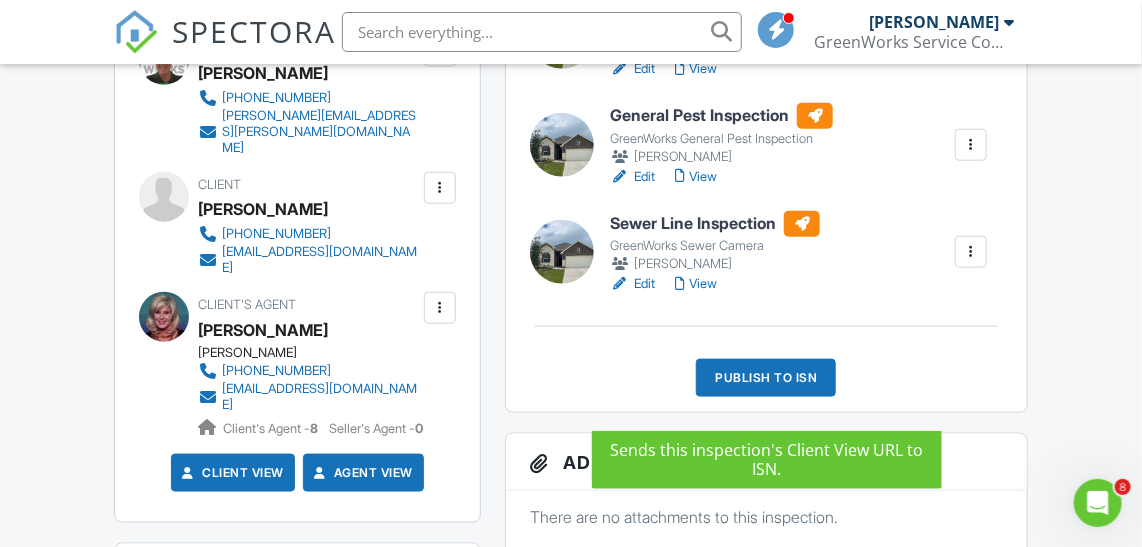 click on "Publish to ISN" at bounding box center (766, 378) 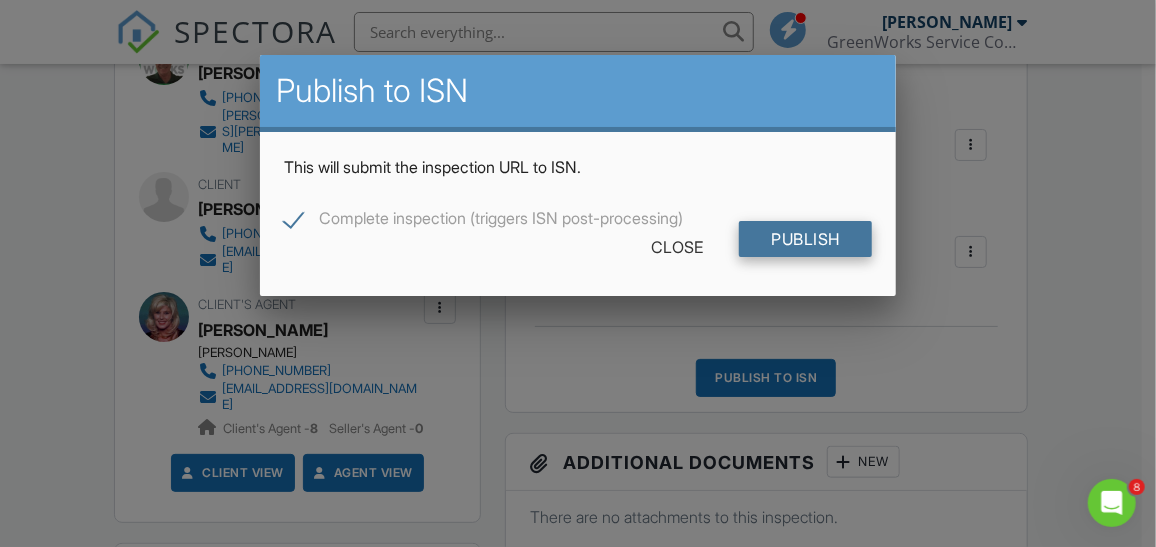 click on "Publish" at bounding box center (805, 239) 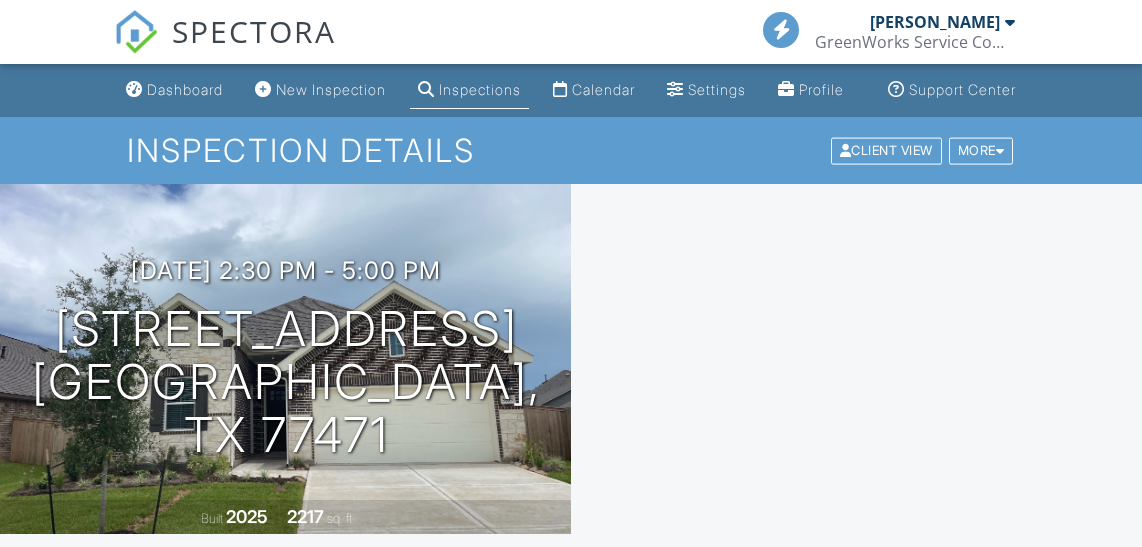 scroll, scrollTop: 0, scrollLeft: 0, axis: both 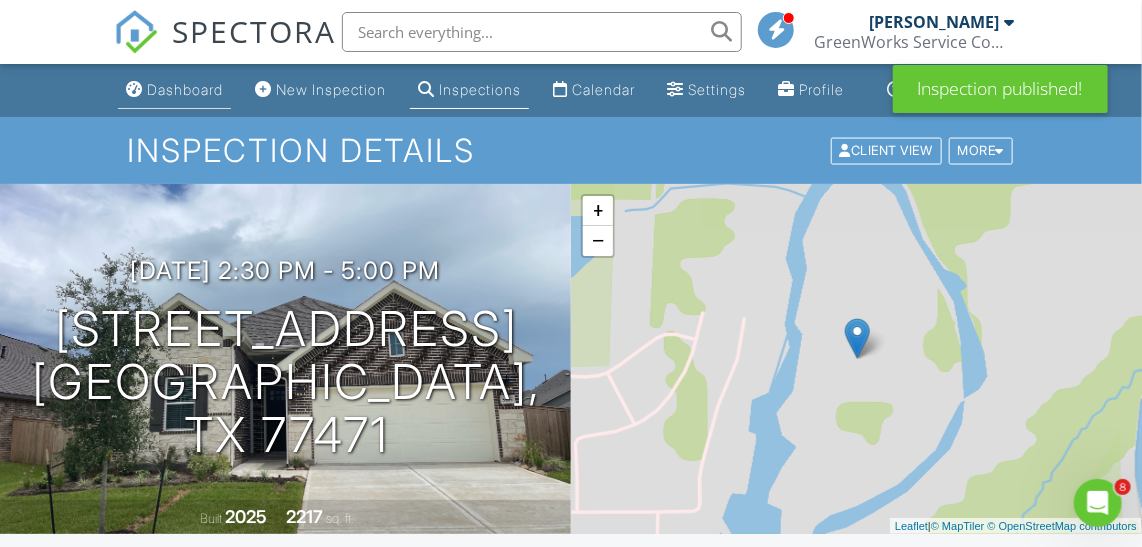 click on "Dashboard" at bounding box center [185, 89] 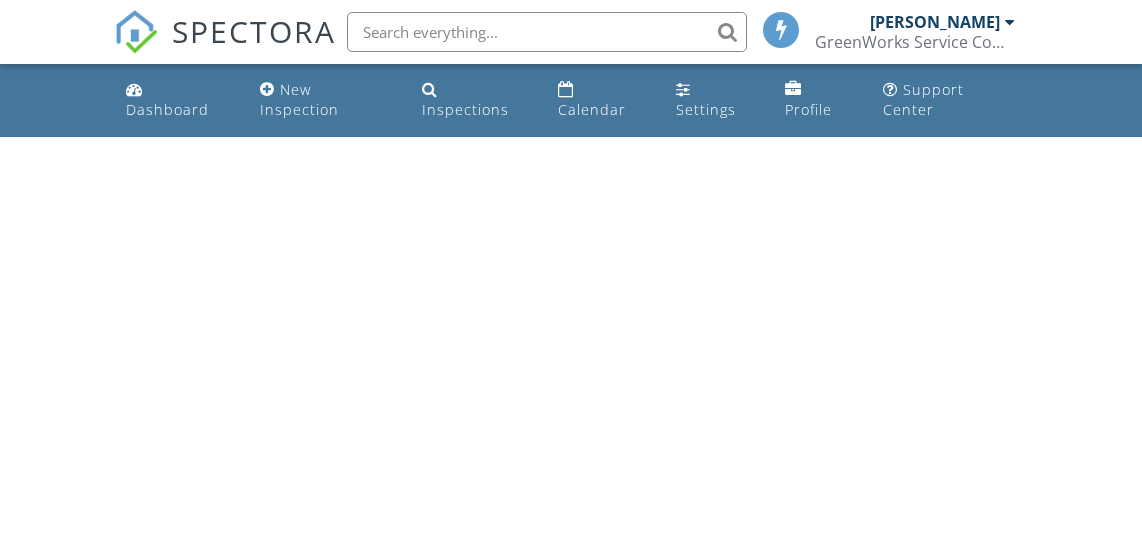 scroll, scrollTop: 0, scrollLeft: 0, axis: both 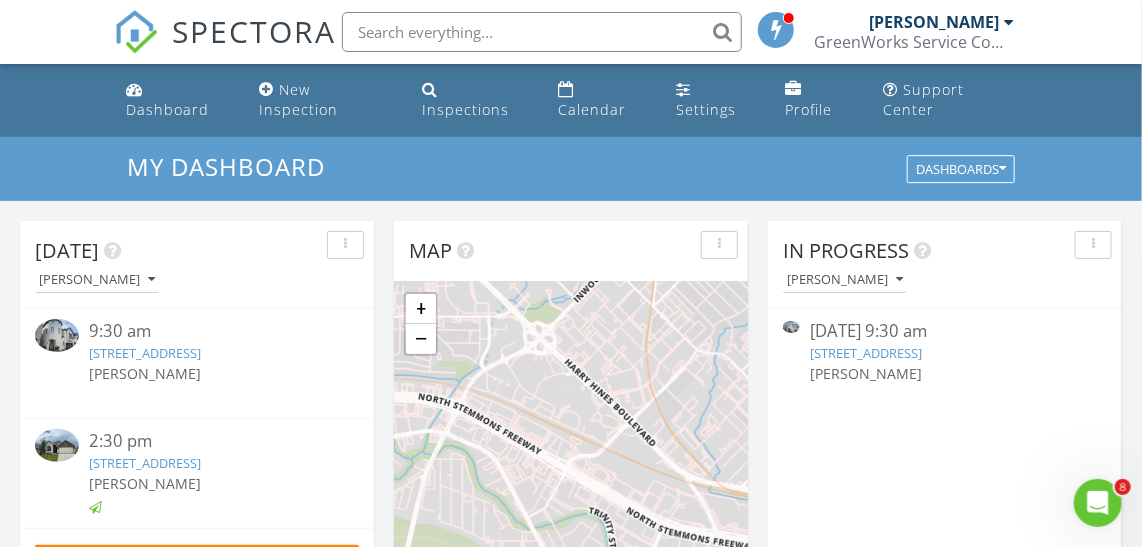 click at bounding box center [57, 335] 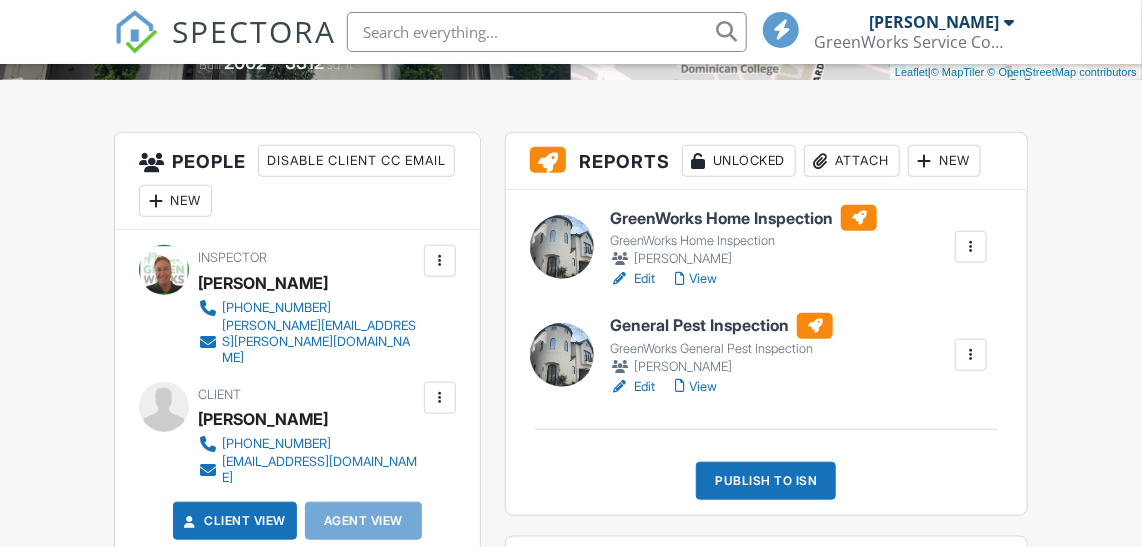 scroll, scrollTop: 454, scrollLeft: 0, axis: vertical 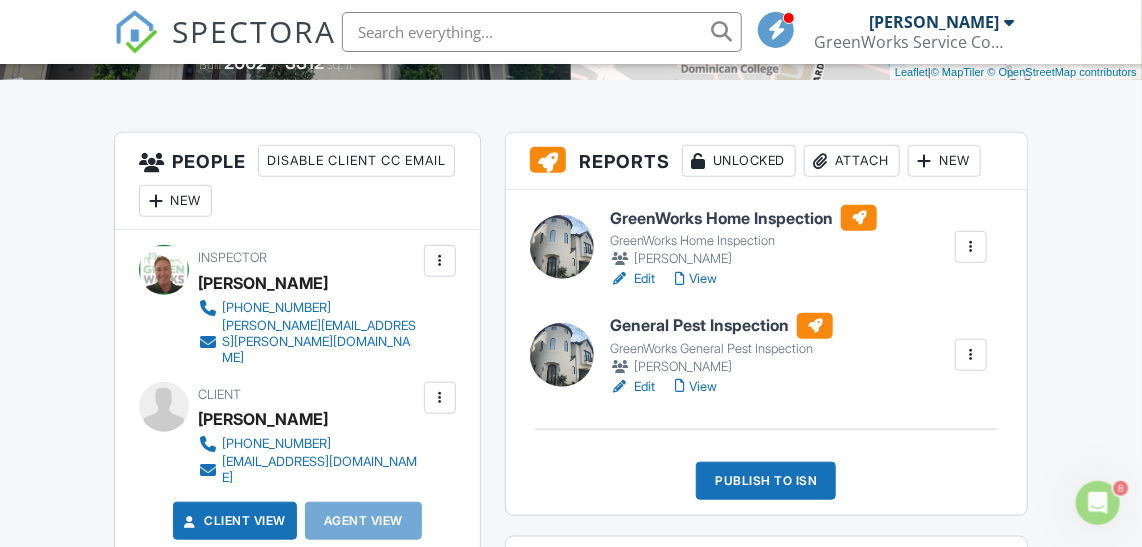 click on "View" at bounding box center [696, 387] 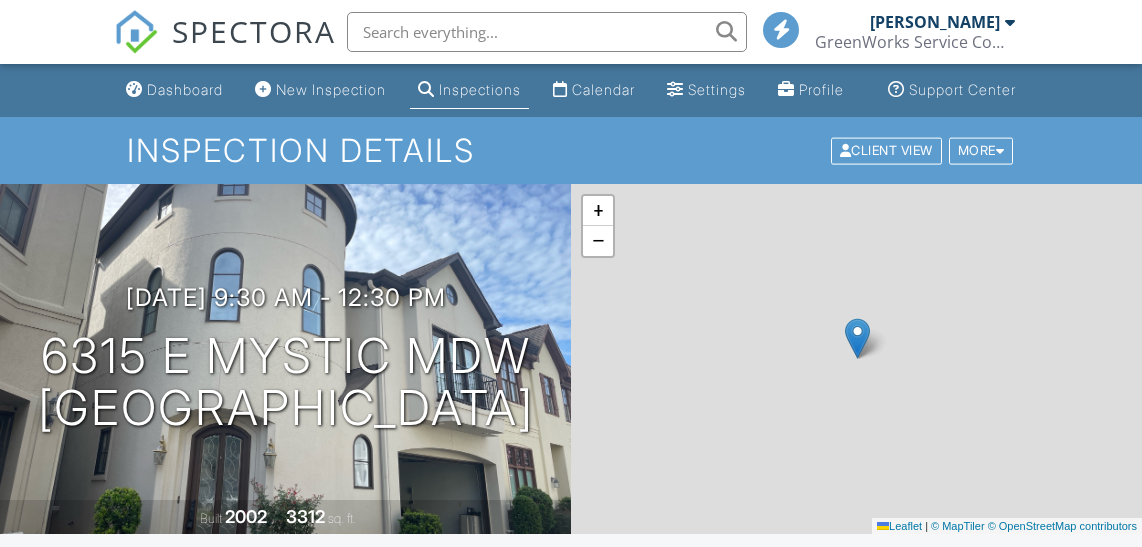 scroll, scrollTop: 0, scrollLeft: 0, axis: both 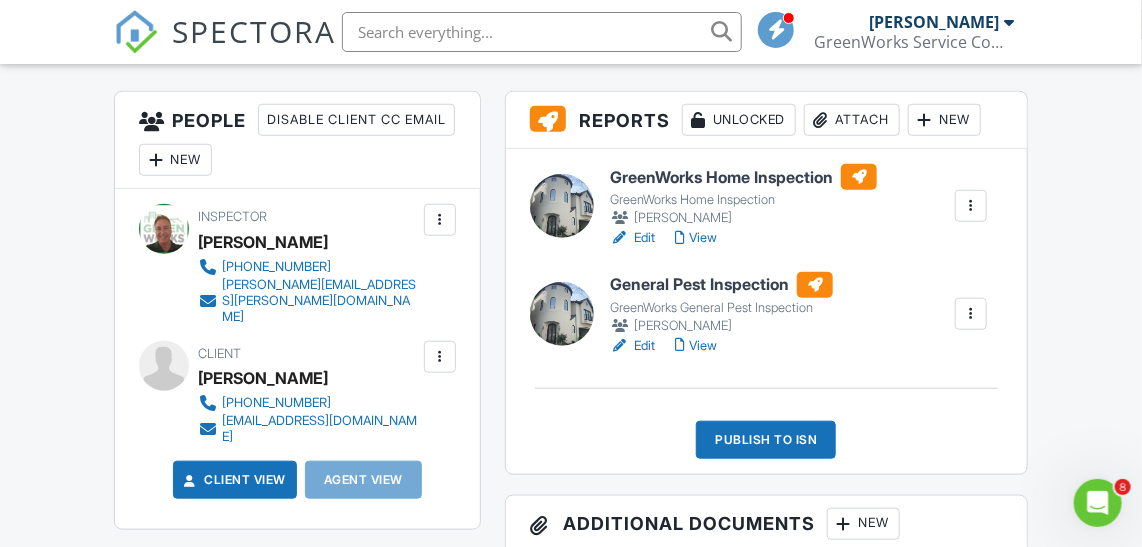 click on "View" at bounding box center (696, 238) 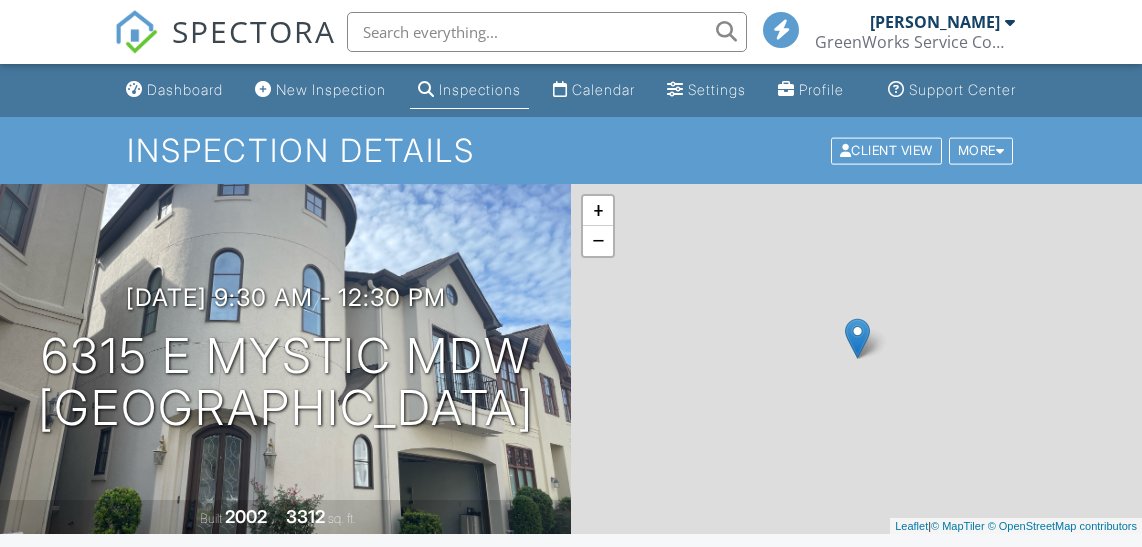 scroll, scrollTop: 0, scrollLeft: 0, axis: both 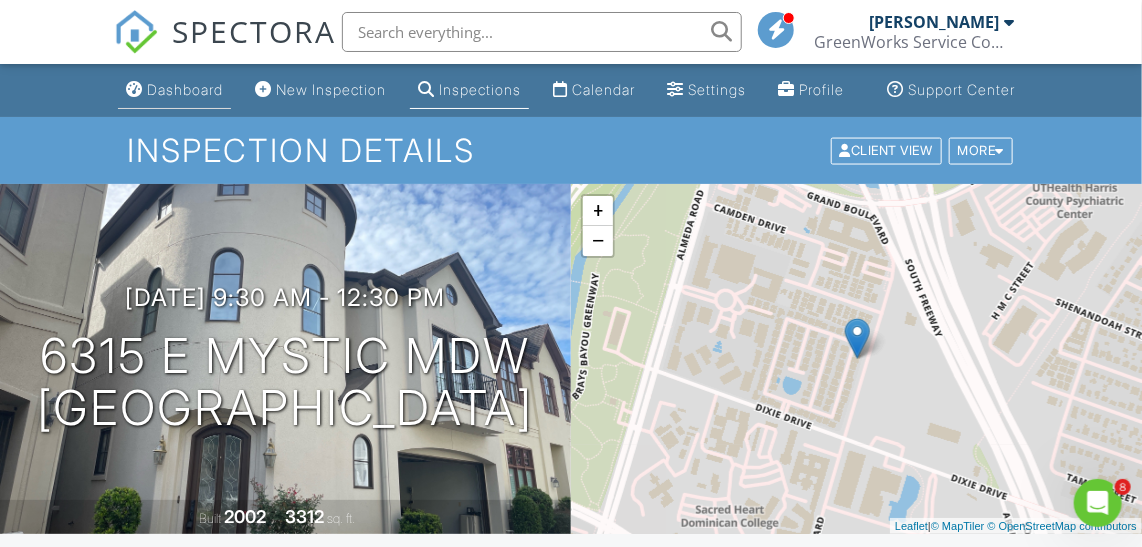 click on "Dashboard" at bounding box center (185, 89) 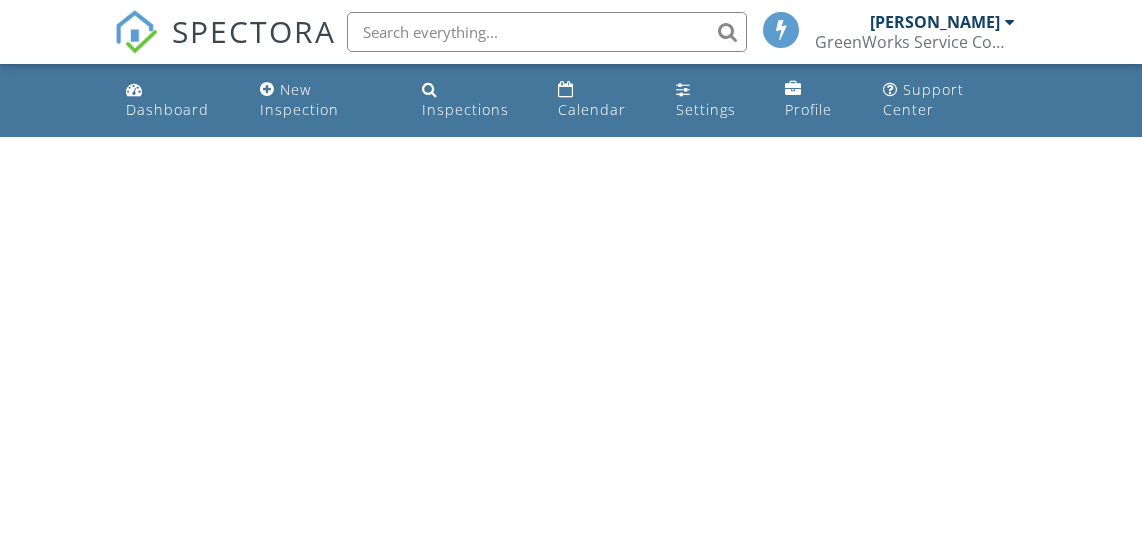 scroll, scrollTop: 0, scrollLeft: 0, axis: both 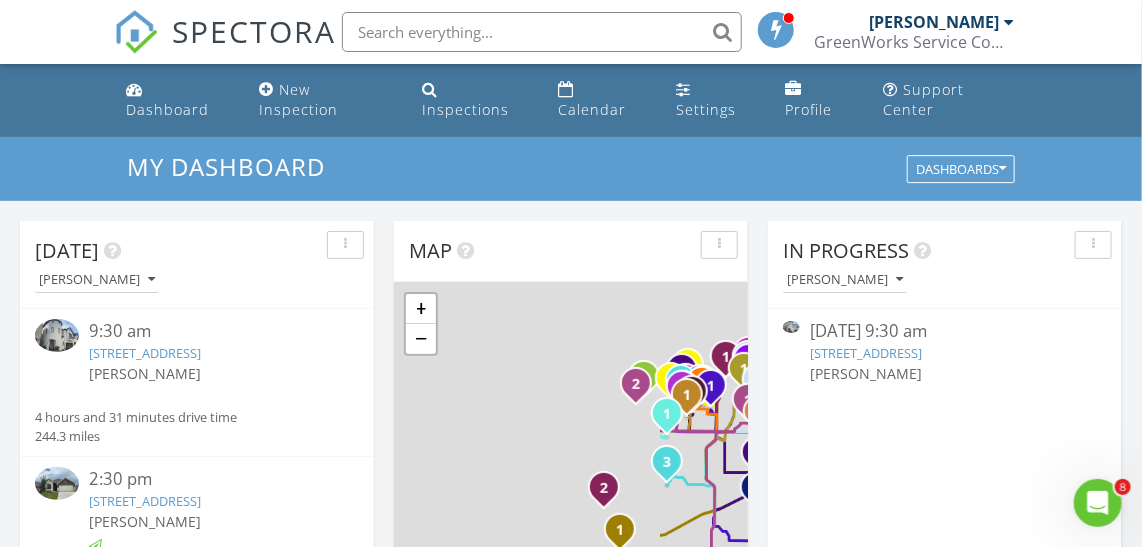 click at bounding box center [57, 335] 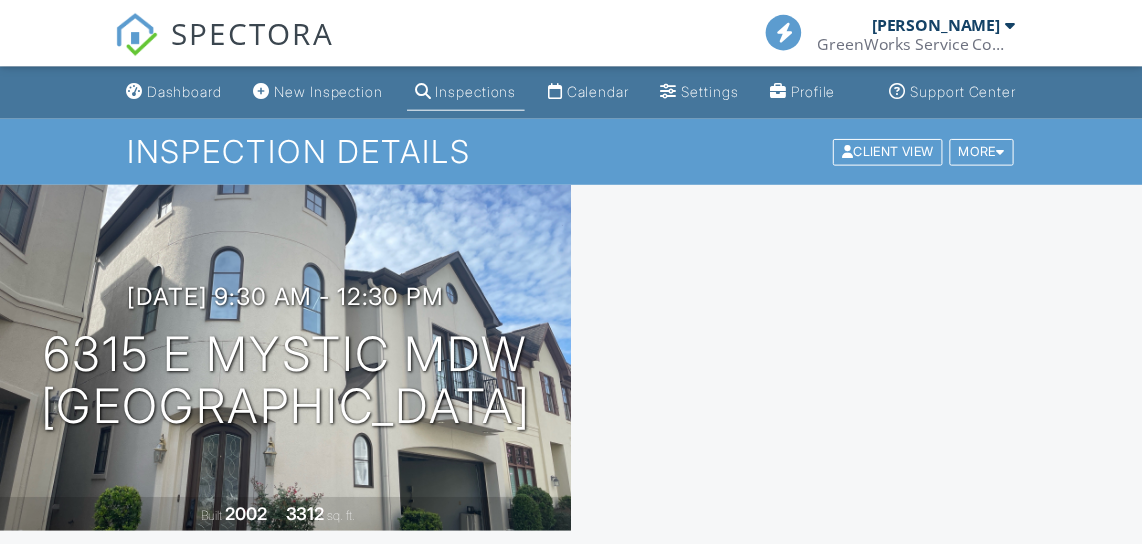 scroll, scrollTop: 0, scrollLeft: 0, axis: both 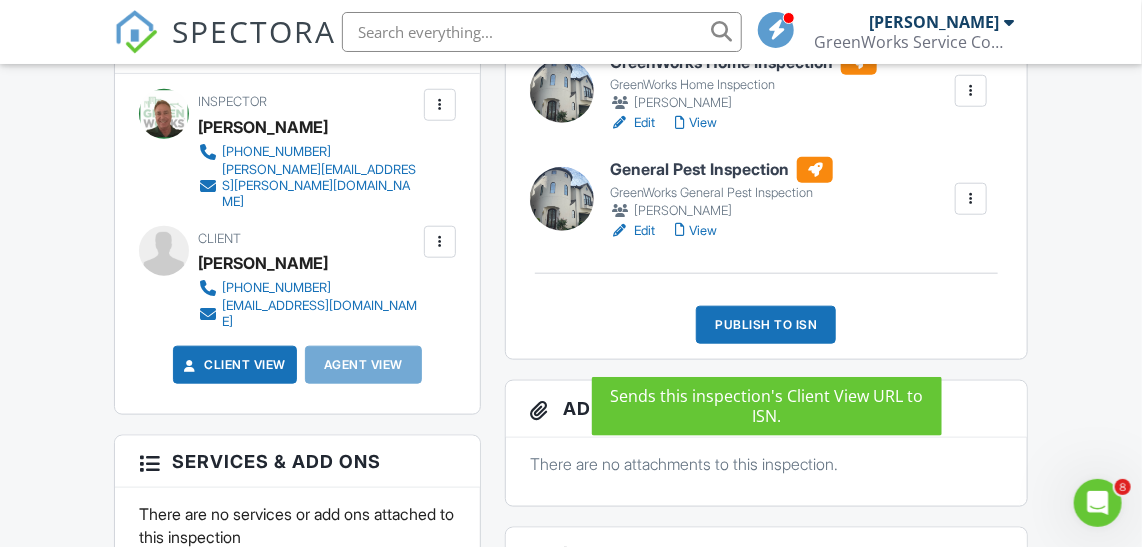 click on "Publish to ISN" at bounding box center (766, 325) 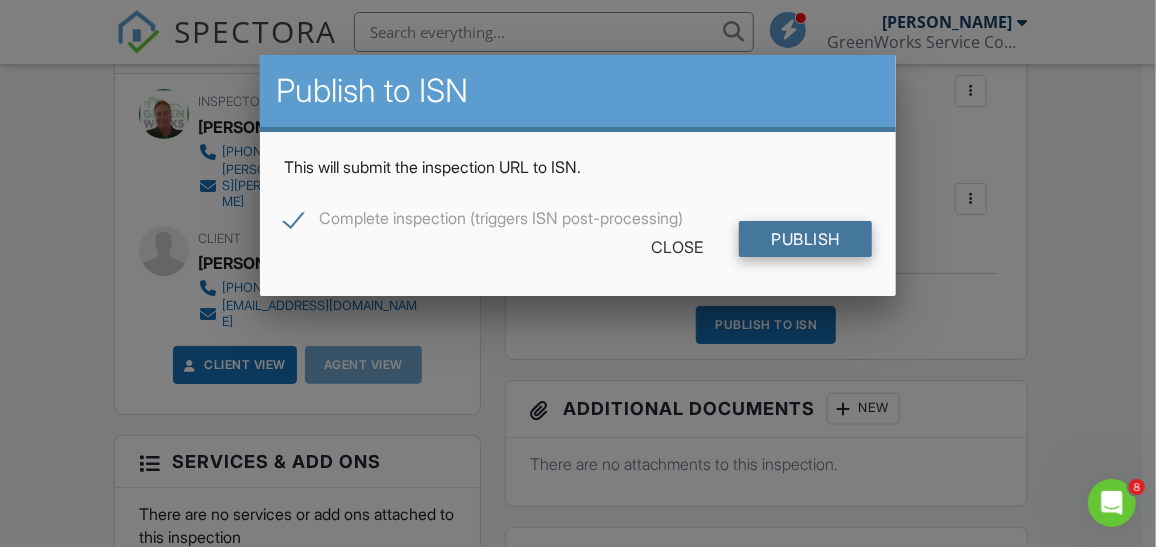 click on "Publish" at bounding box center (805, 239) 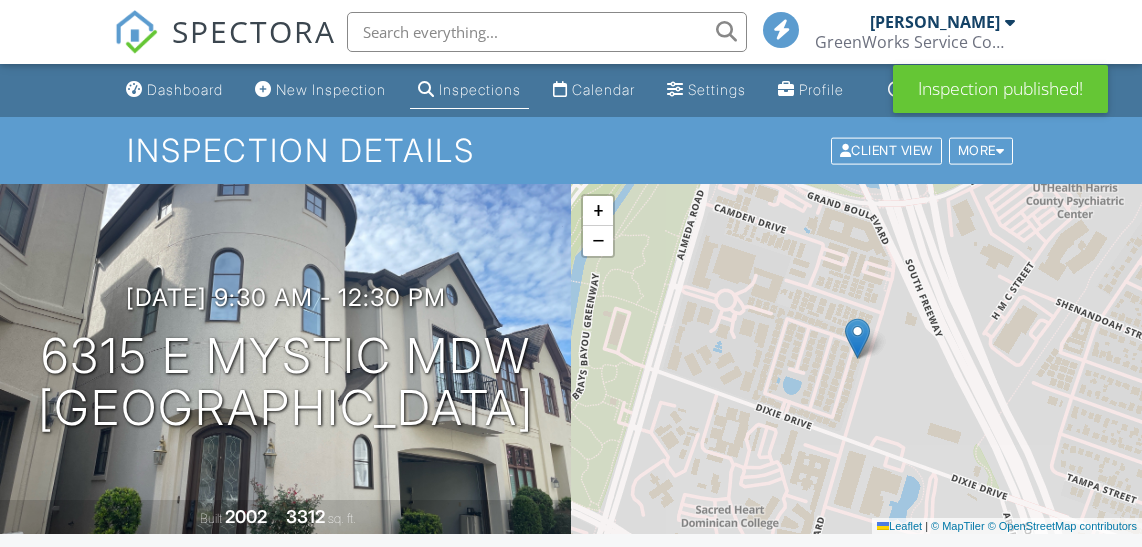 scroll, scrollTop: 0, scrollLeft: 0, axis: both 